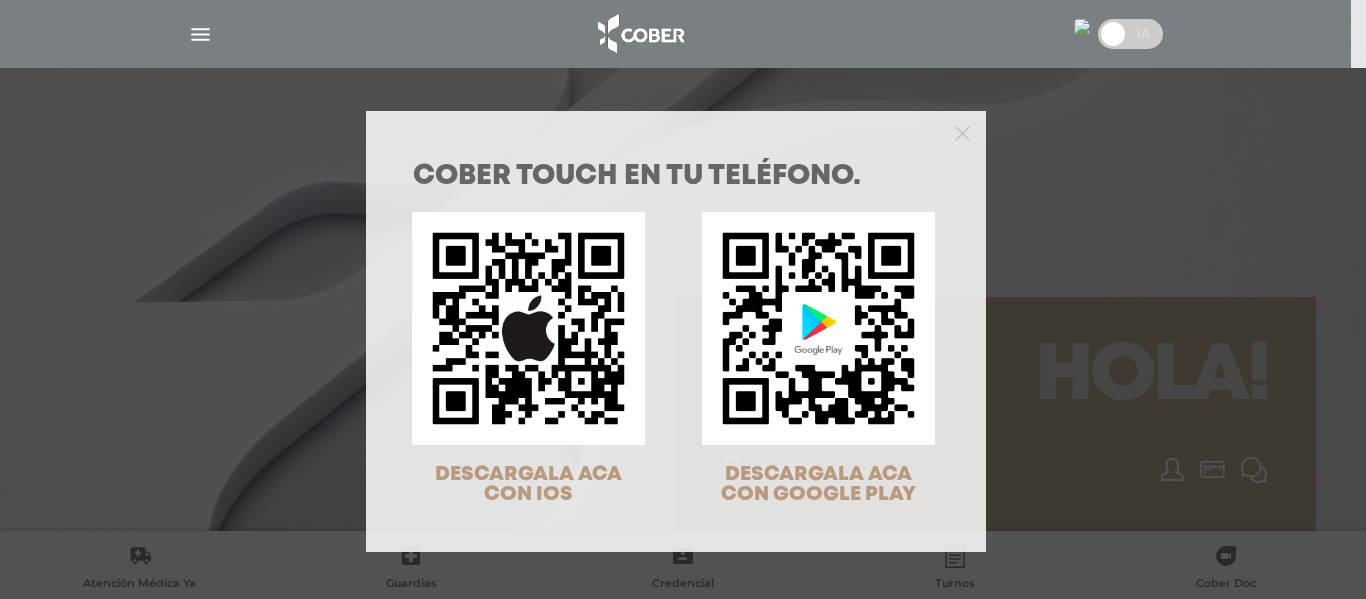 scroll, scrollTop: 0, scrollLeft: 0, axis: both 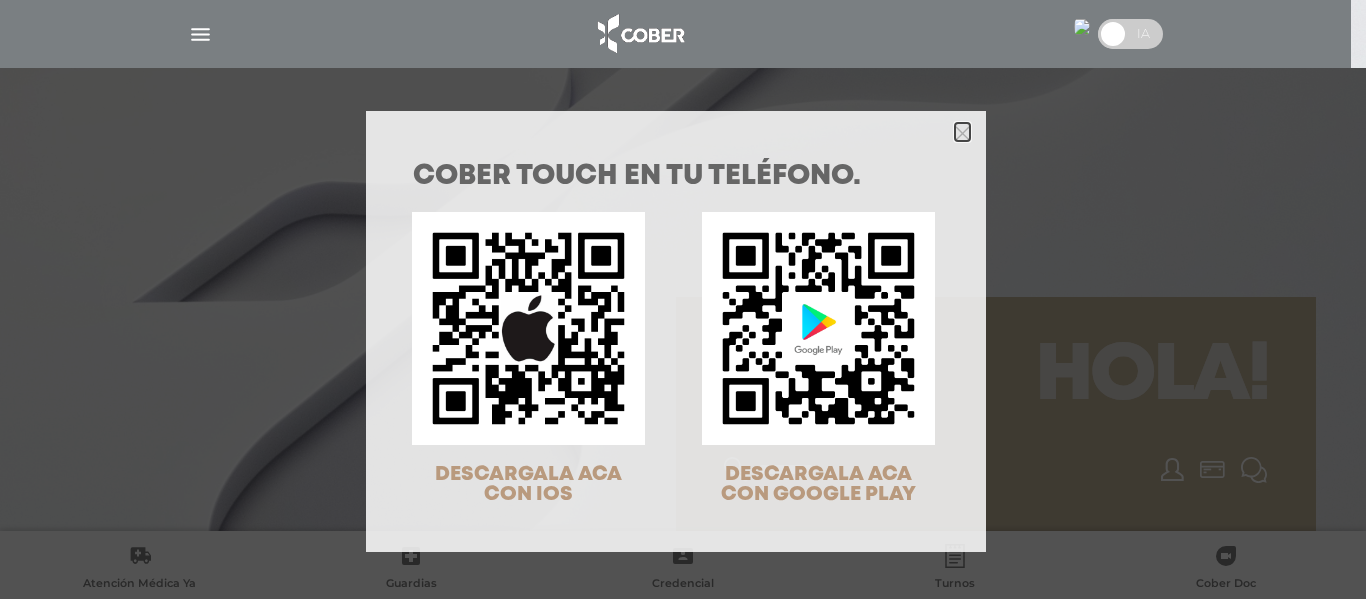 click 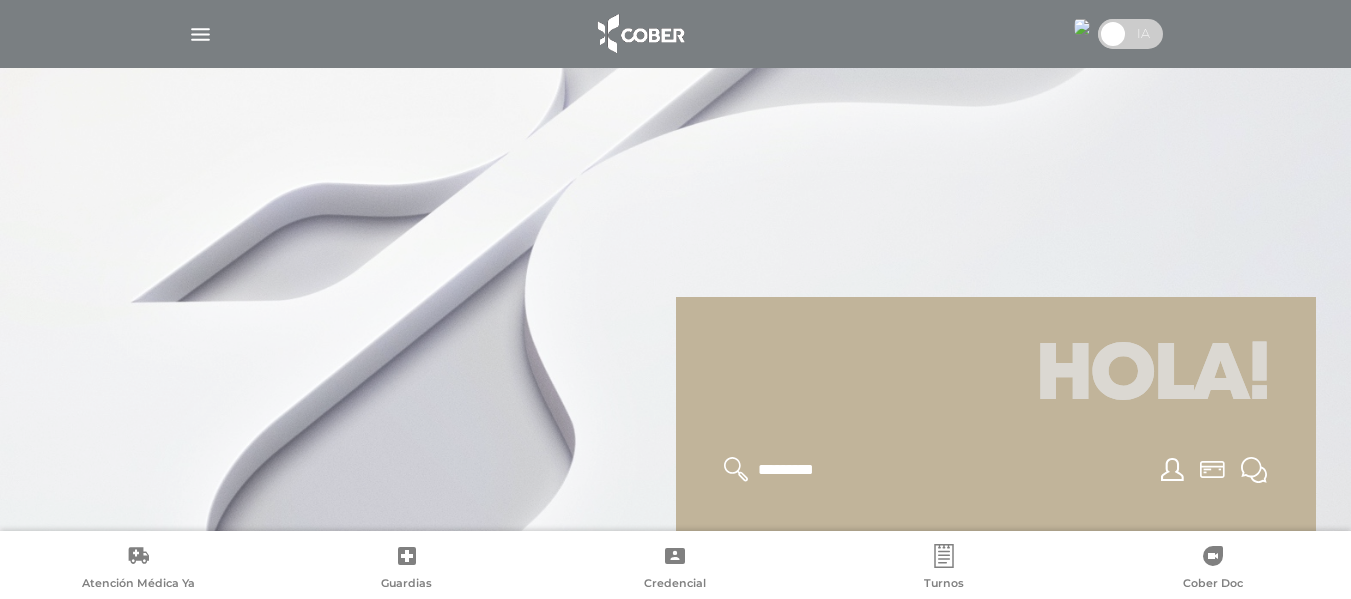click at bounding box center (1082, 27) 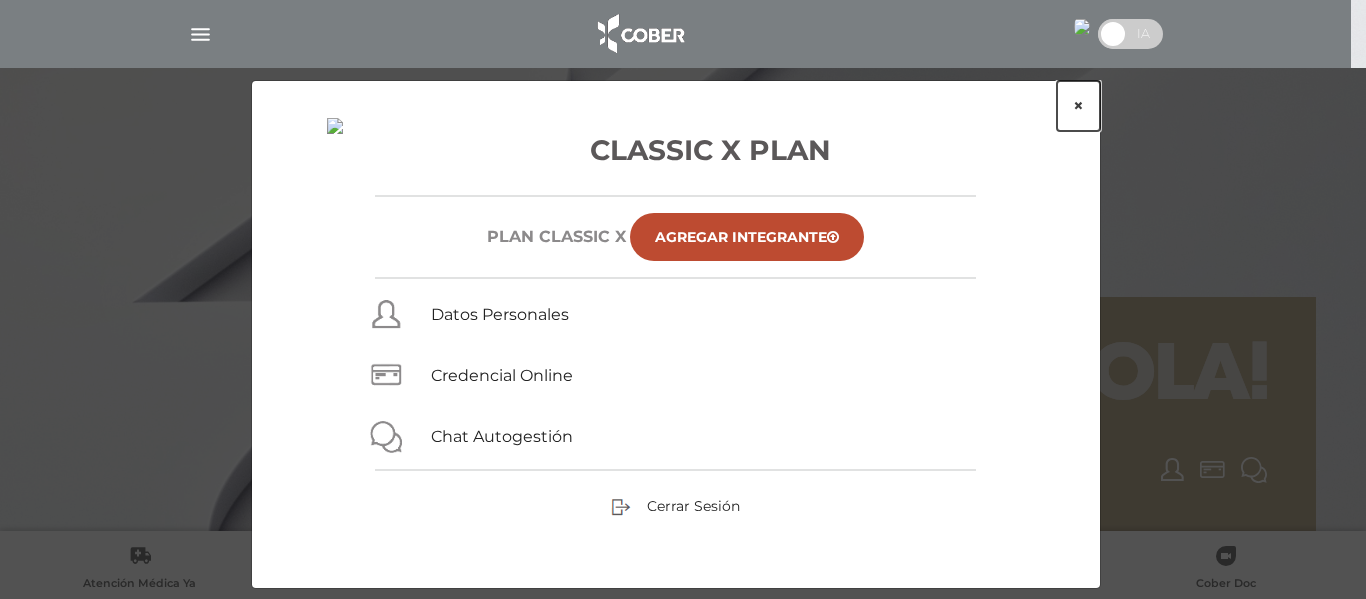 click on "×" at bounding box center (1078, 106) 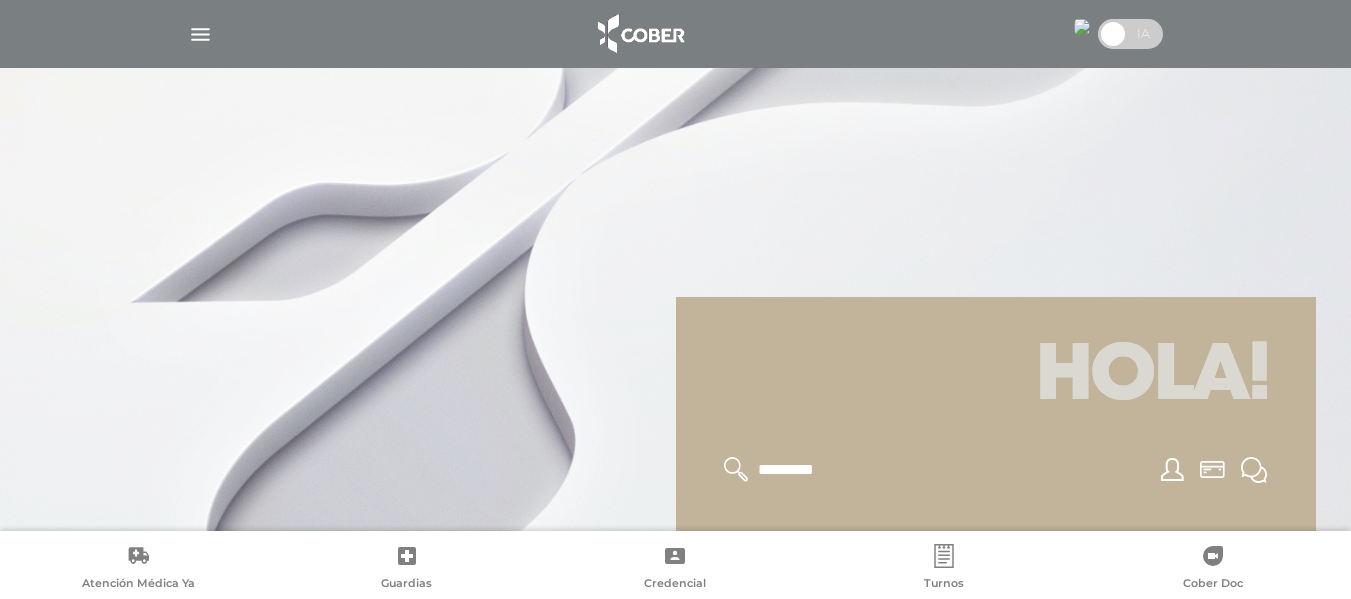 click at bounding box center (1082, 27) 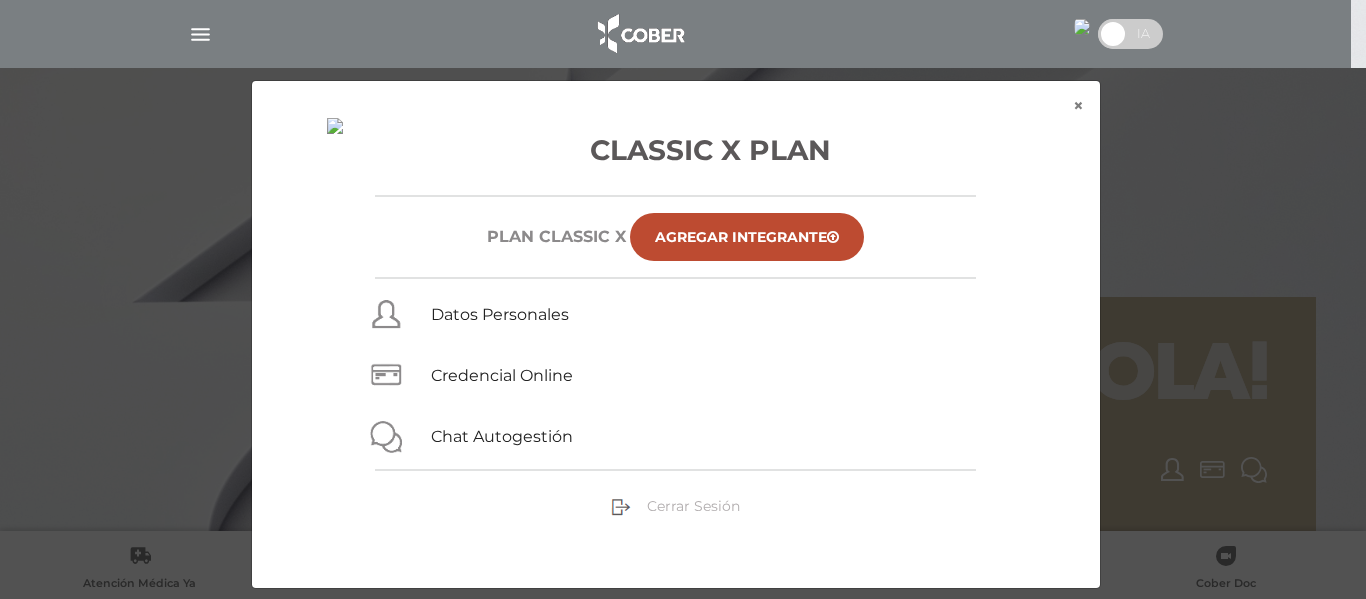 click on "Cerrar Sesión" at bounding box center [693, 506] 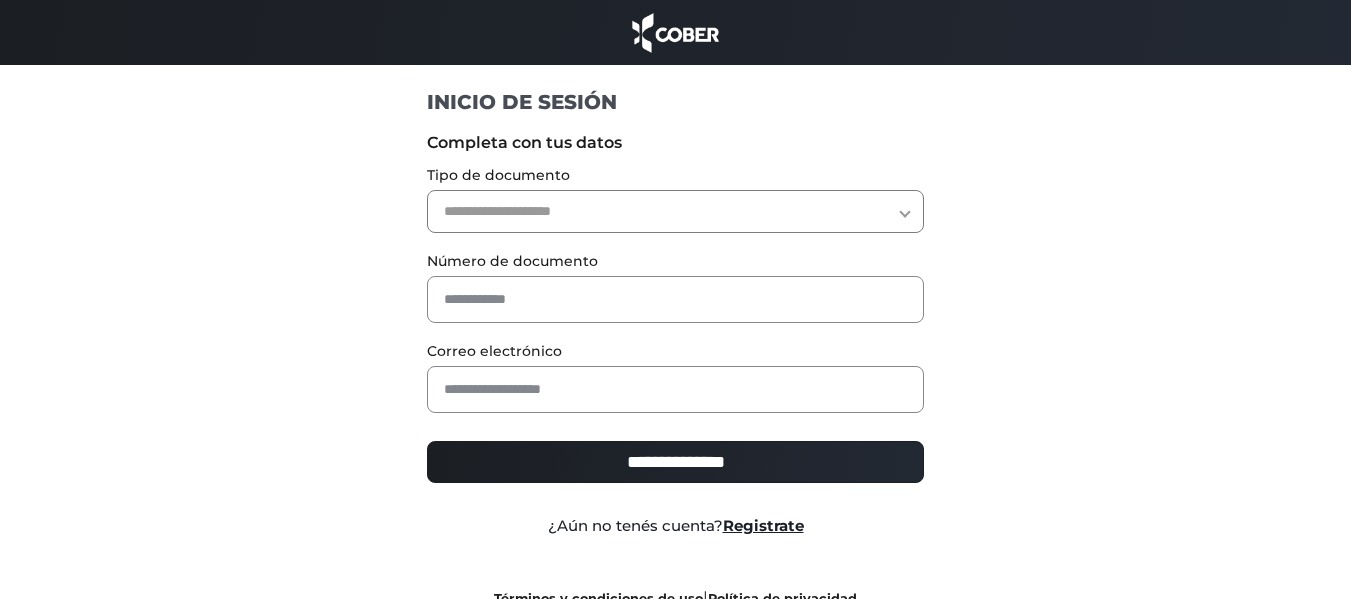 scroll, scrollTop: 0, scrollLeft: 0, axis: both 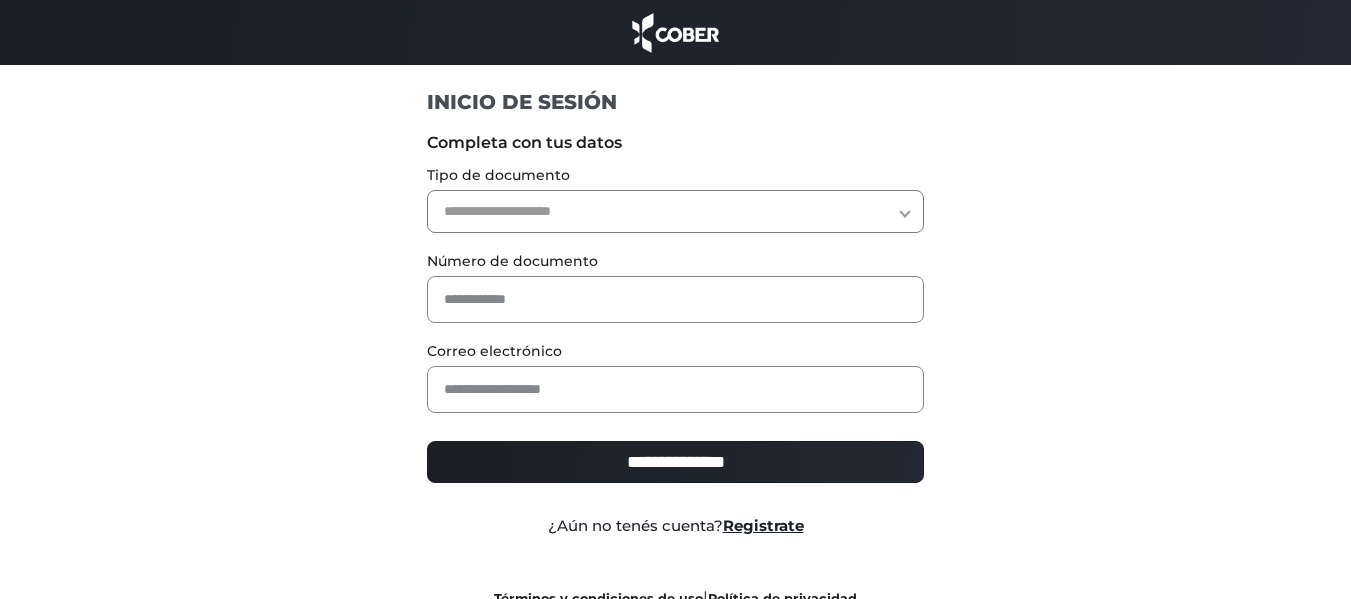 click on "**********" at bounding box center (675, 211) 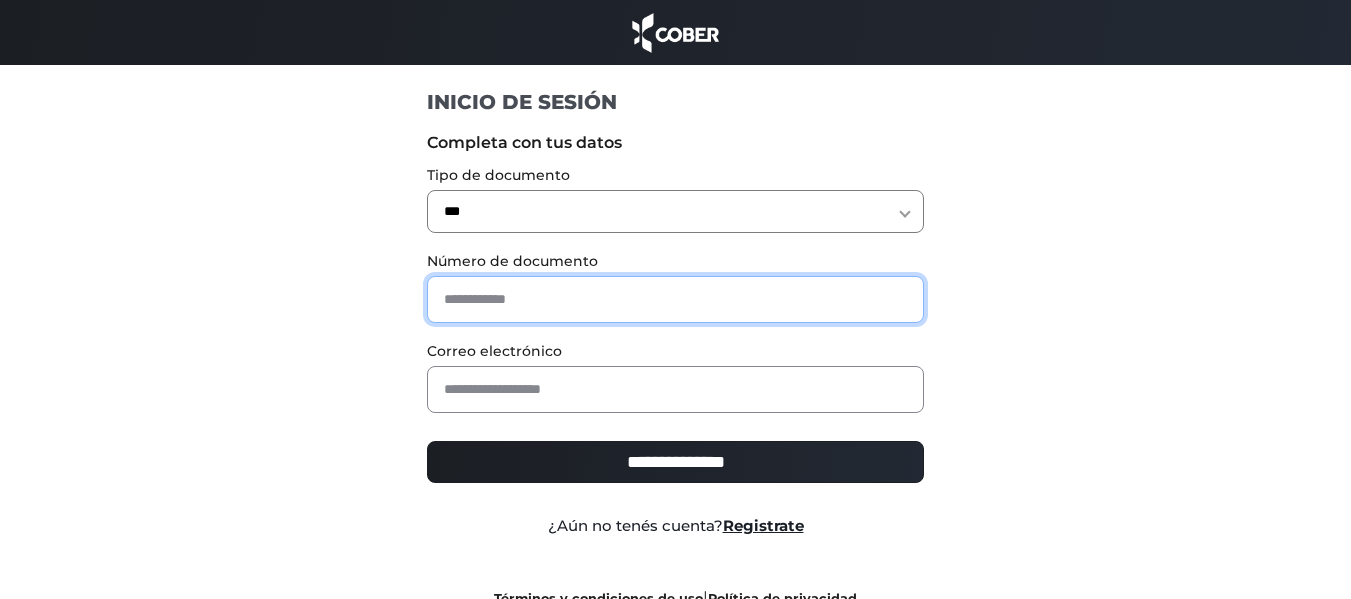 click at bounding box center (675, 299) 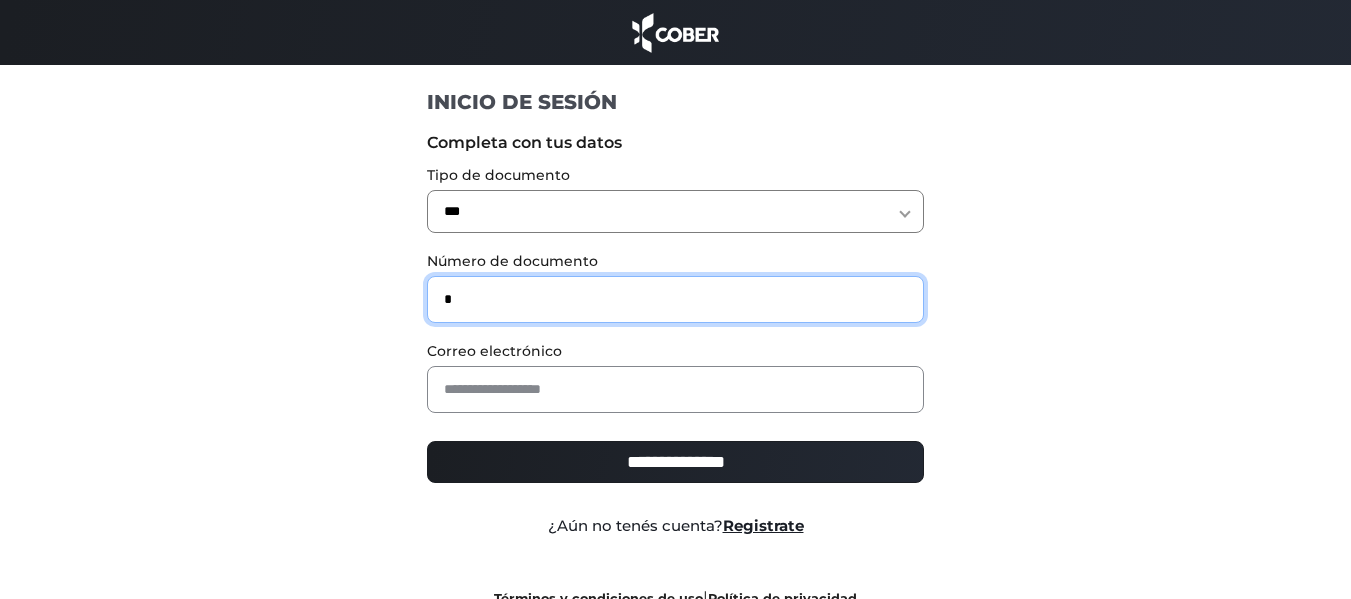 type on "*" 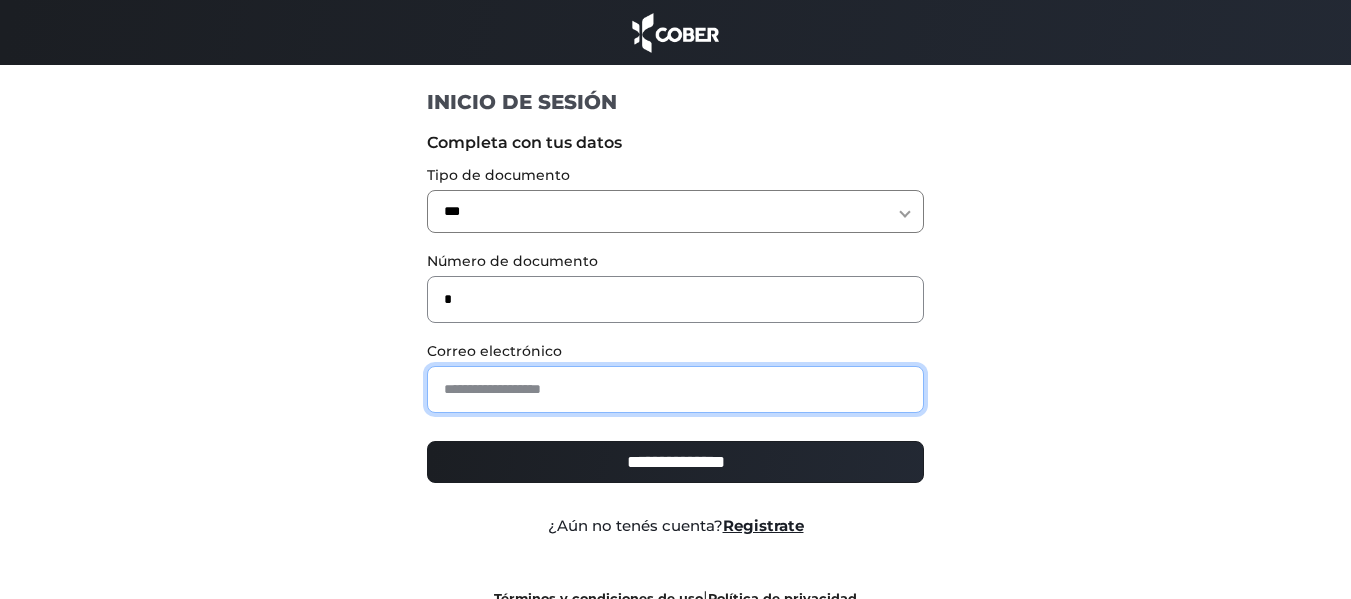 click at bounding box center [675, 389] 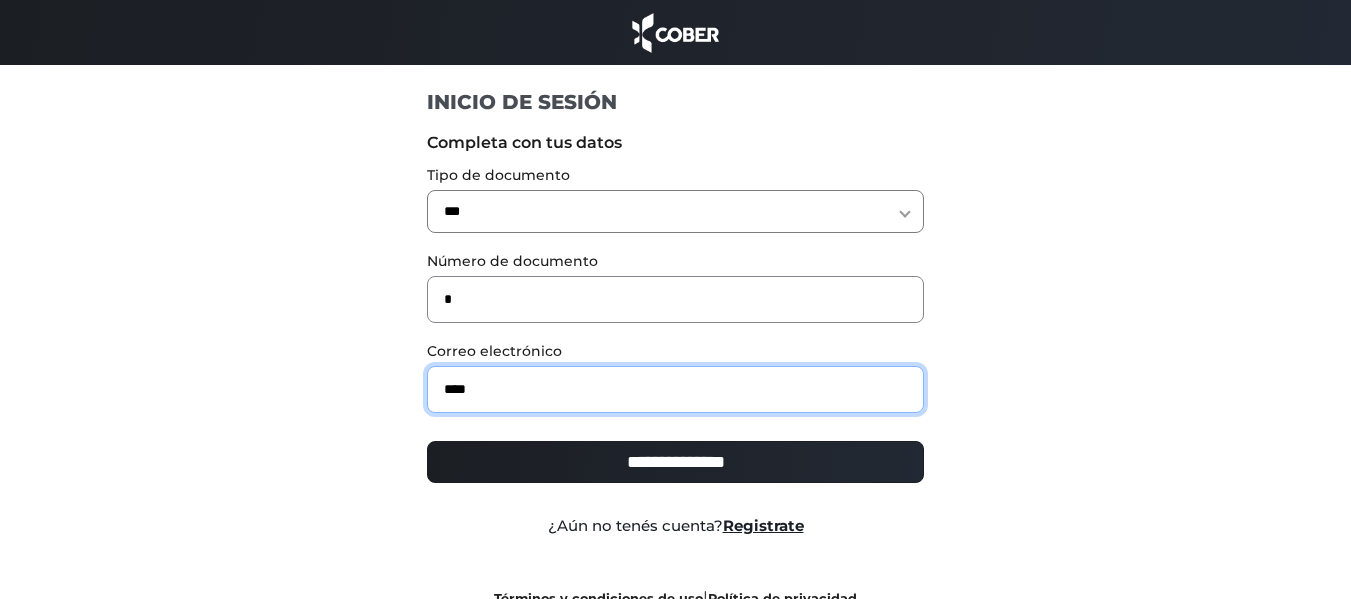 type on "**********" 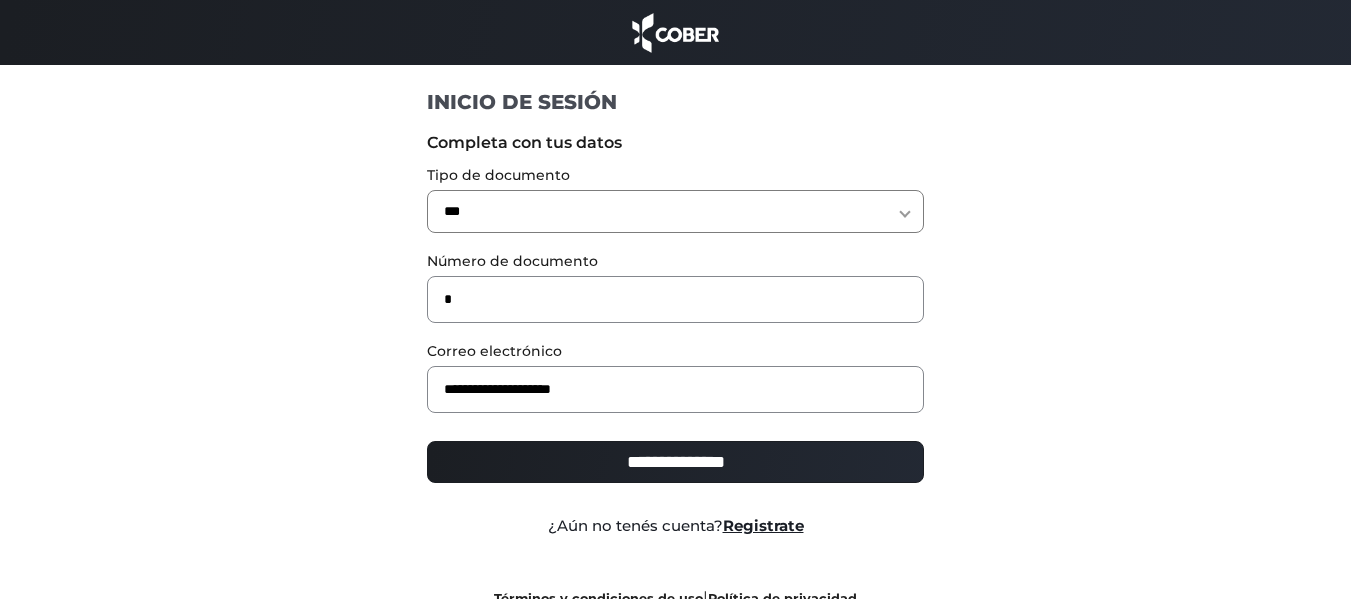 click on "**********" at bounding box center [675, 462] 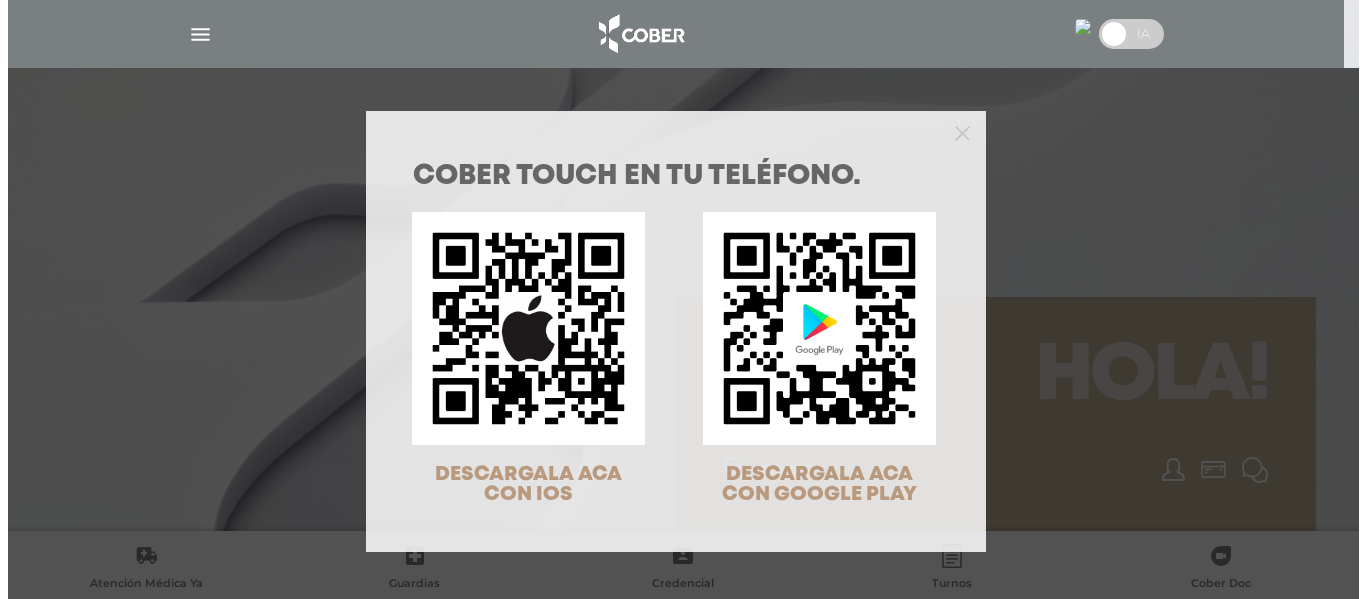 scroll, scrollTop: 0, scrollLeft: 0, axis: both 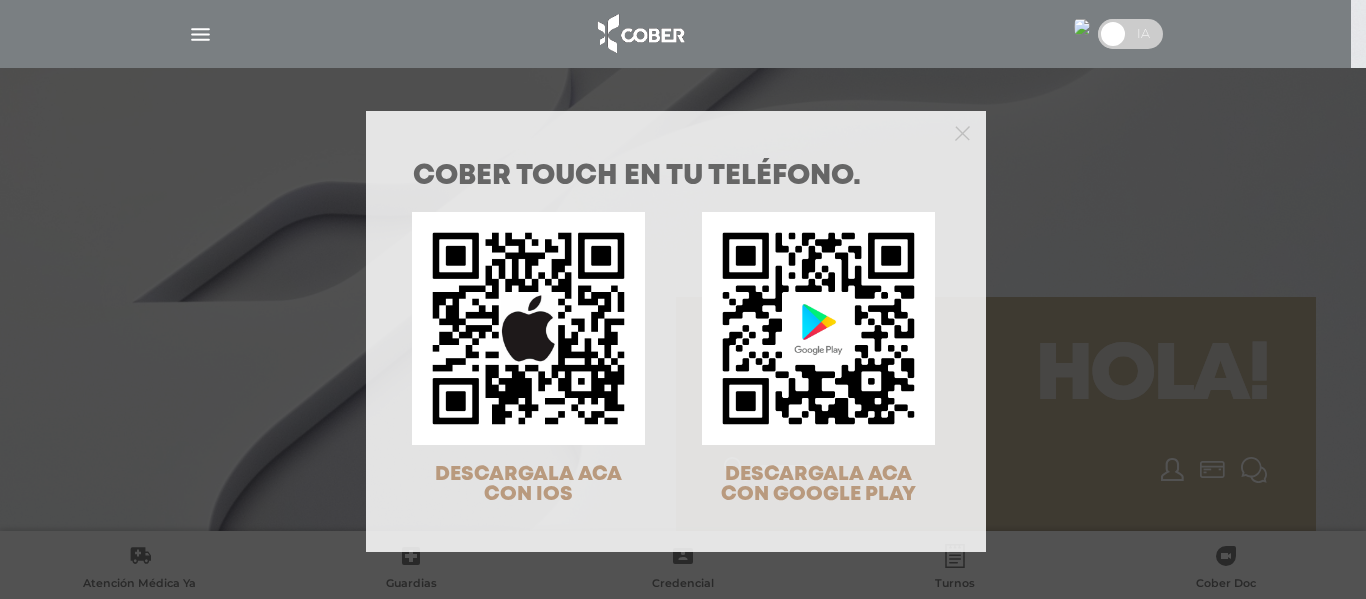 click at bounding box center [676, 131] 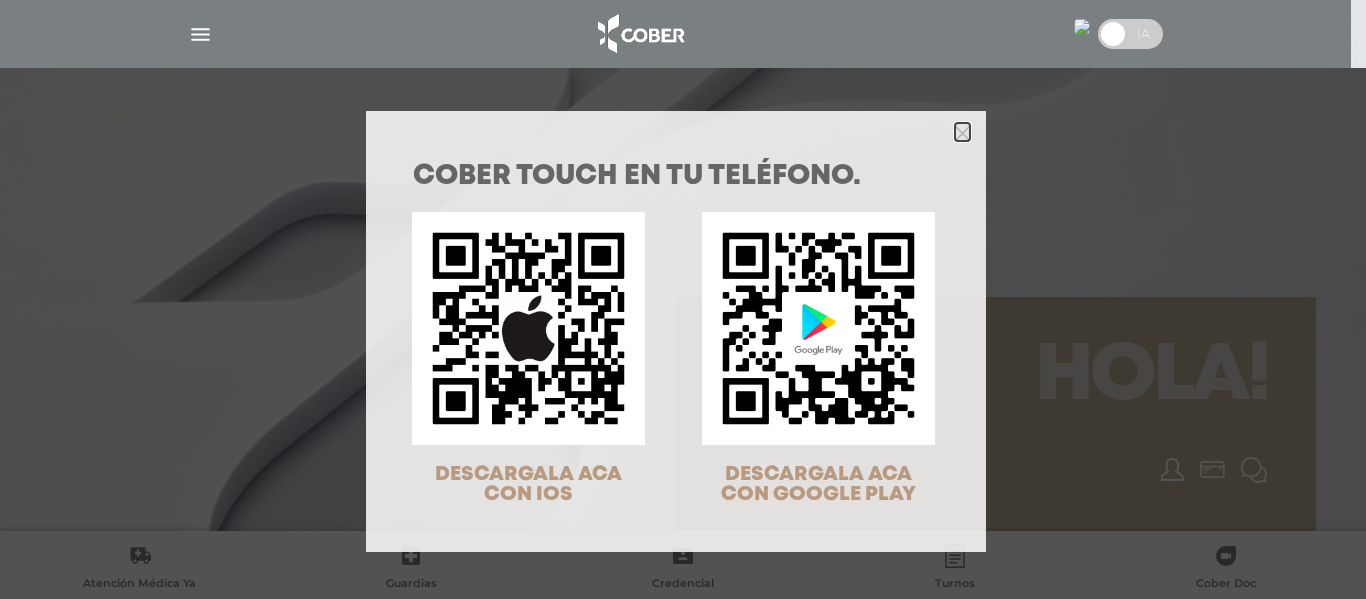 click 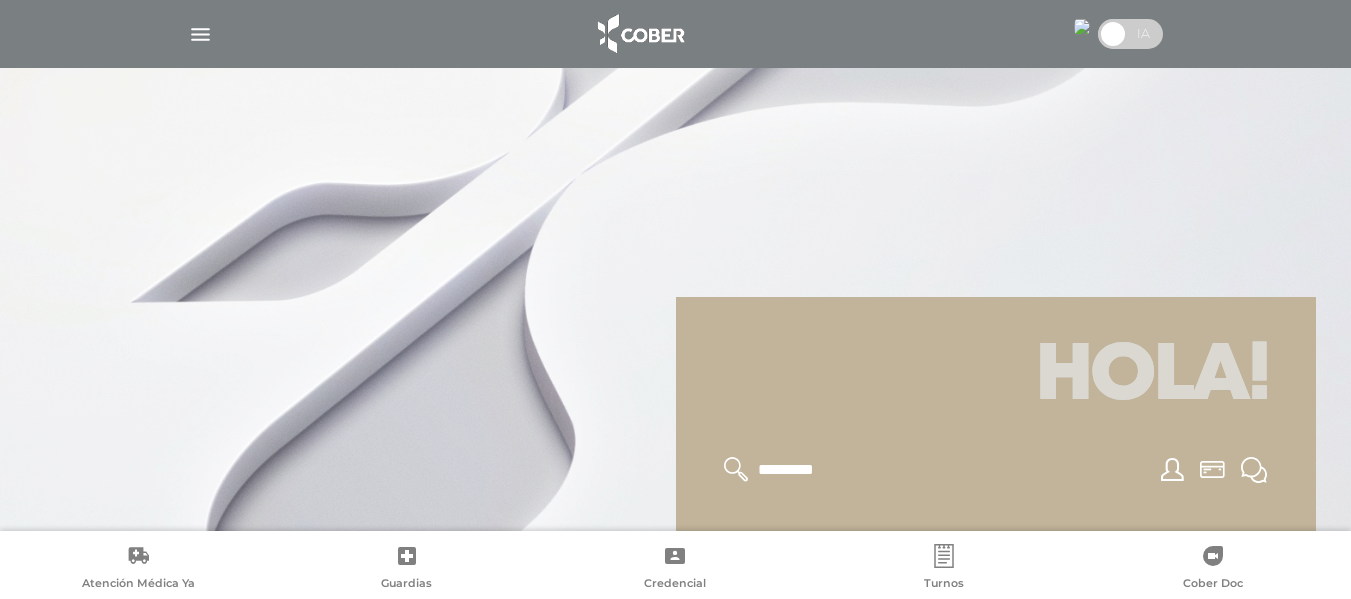 click at bounding box center (200, 34) 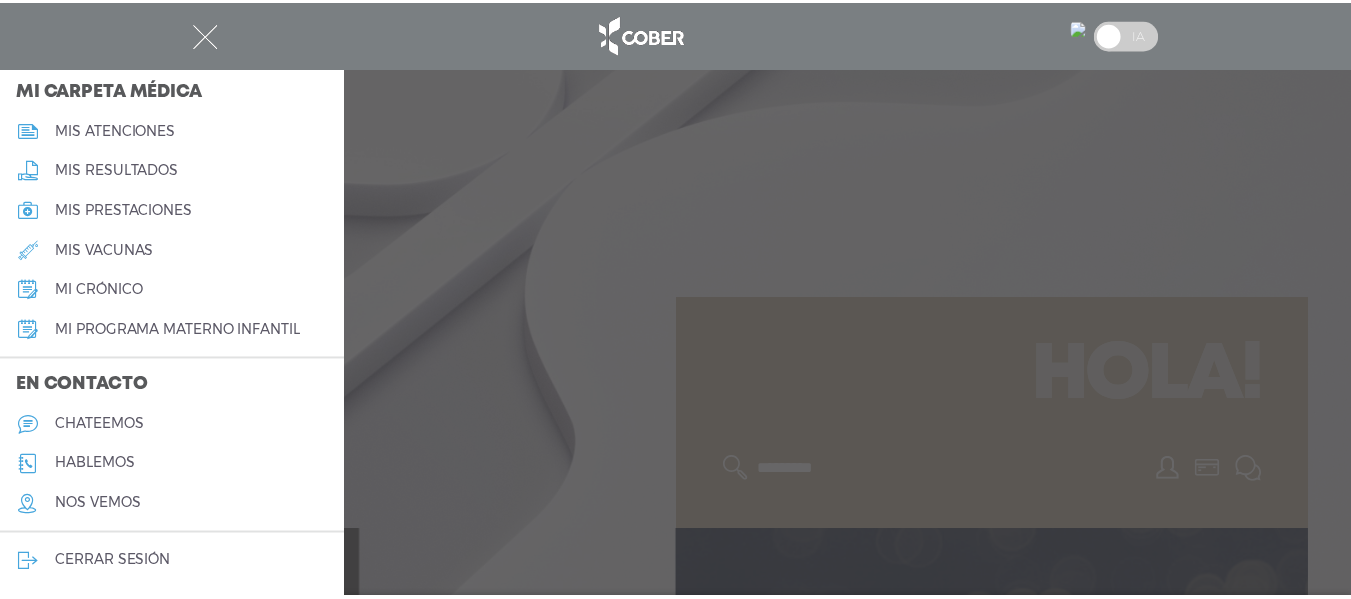 scroll, scrollTop: 0, scrollLeft: 0, axis: both 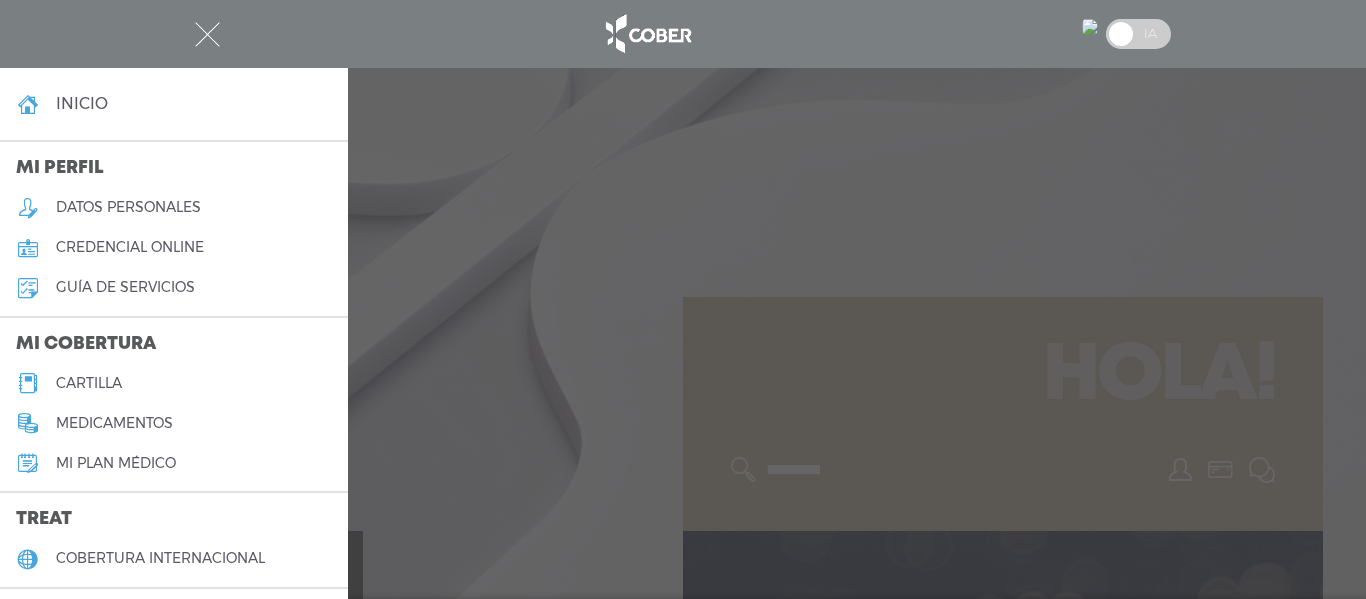 click at bounding box center (1122, 34) 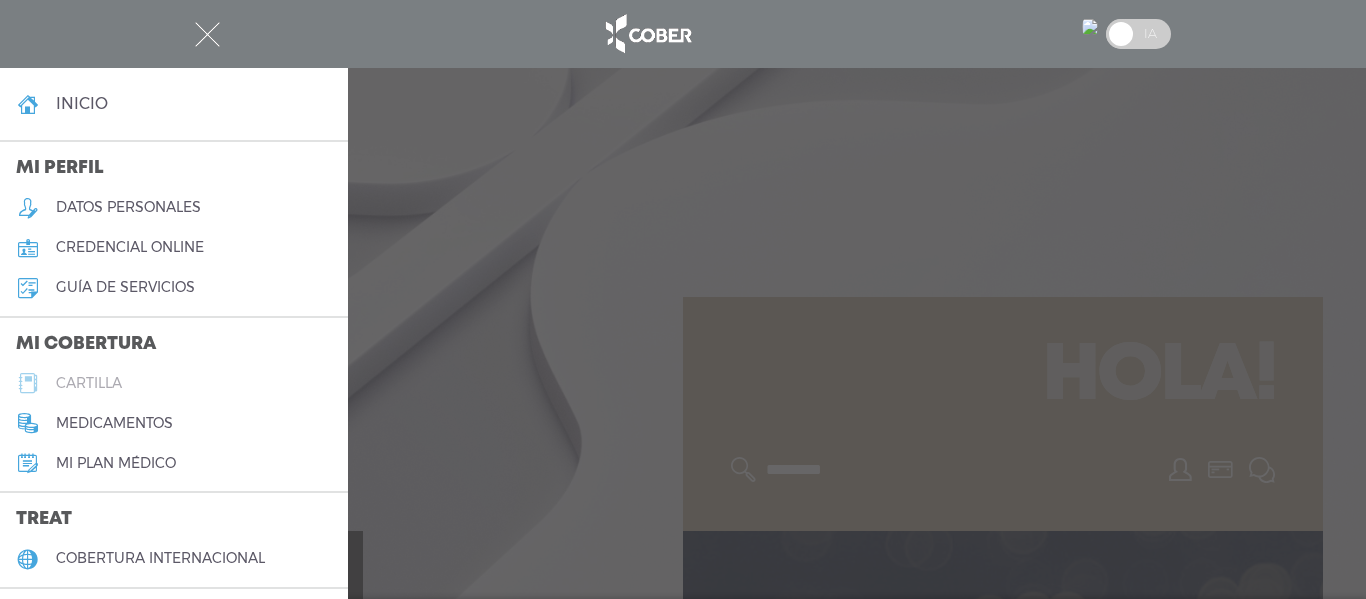 click on "cartilla" at bounding box center (89, 383) 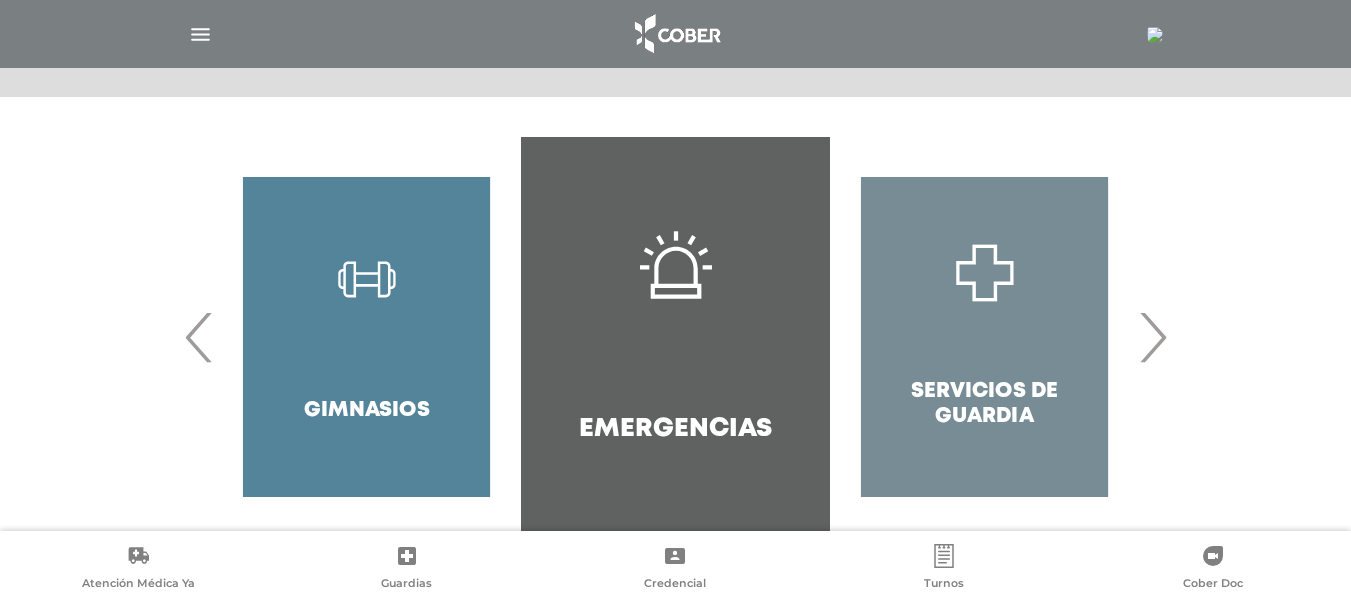 scroll, scrollTop: 353, scrollLeft: 0, axis: vertical 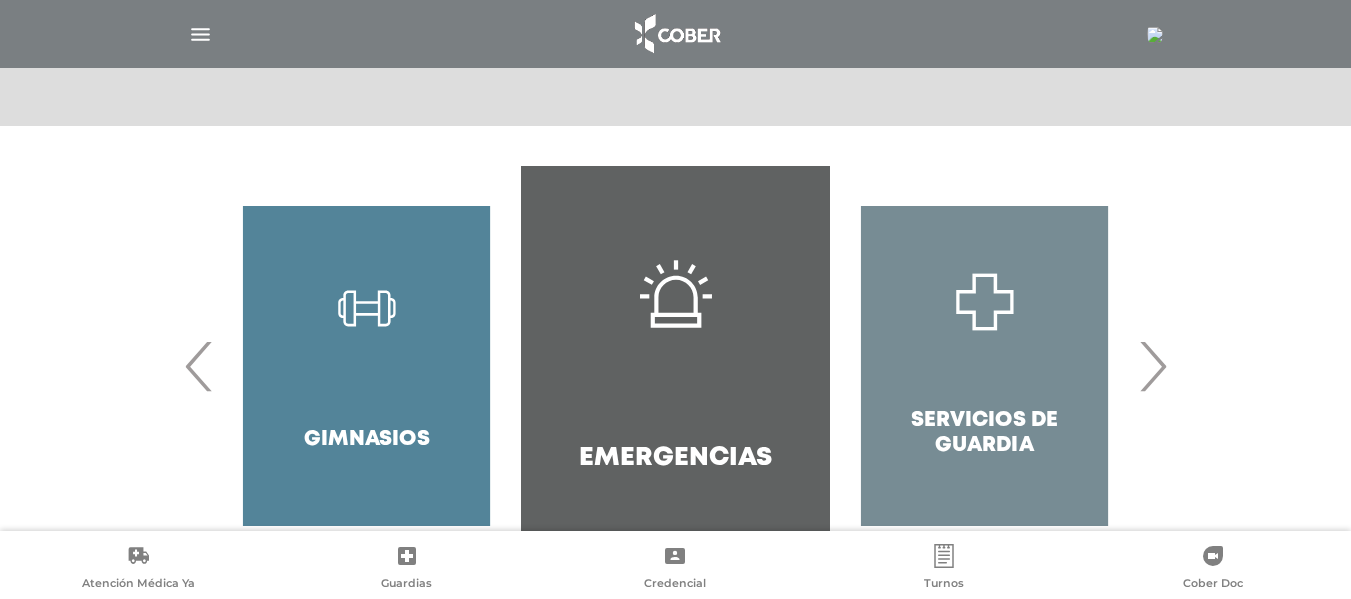 click on "›" at bounding box center [1152, 366] 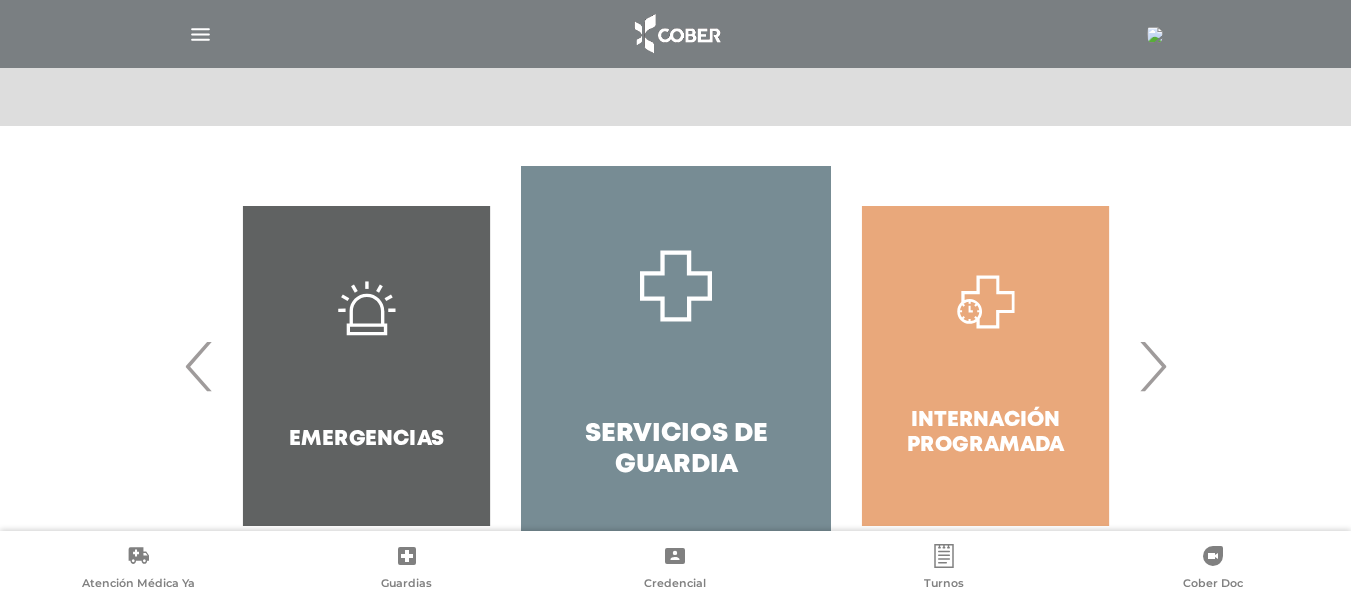 click on "›" at bounding box center (1152, 366) 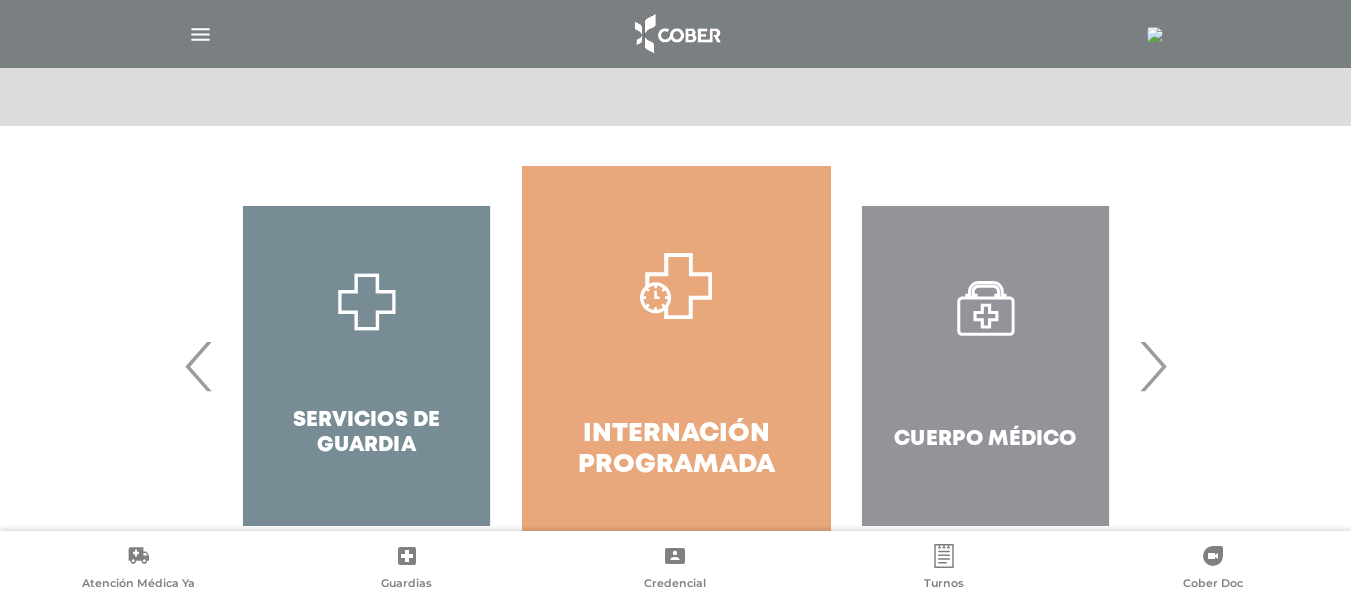 click on "›" at bounding box center (1152, 366) 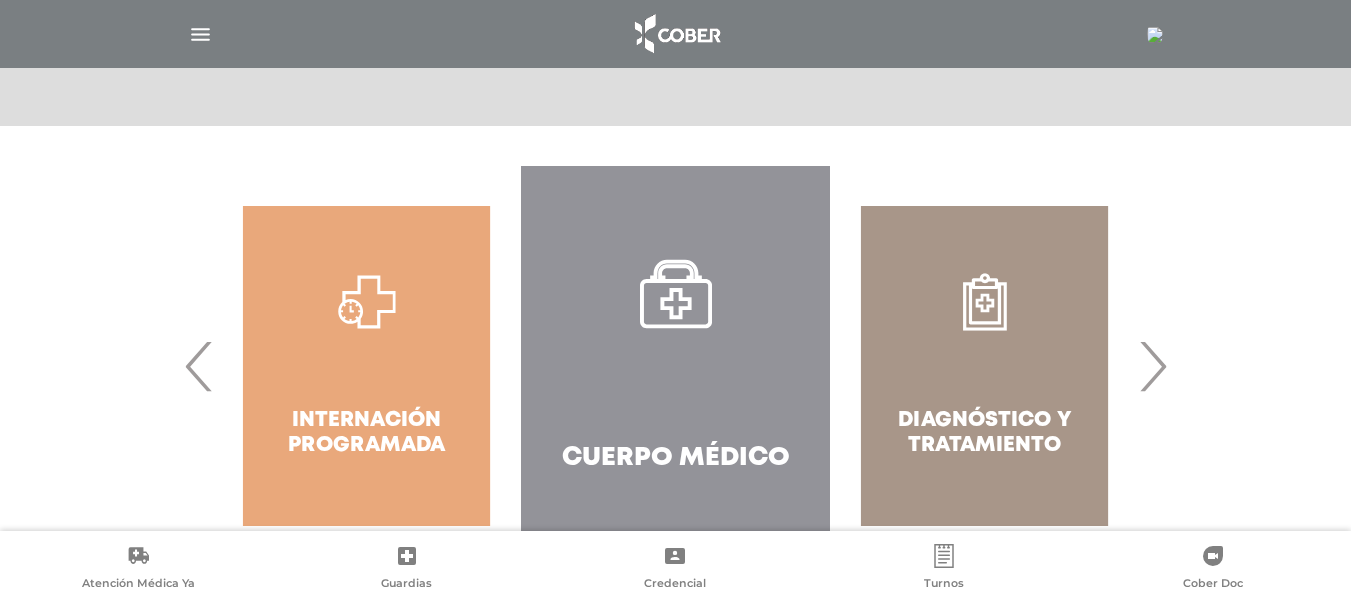 click on "Cuerpo Médico" at bounding box center (675, 366) 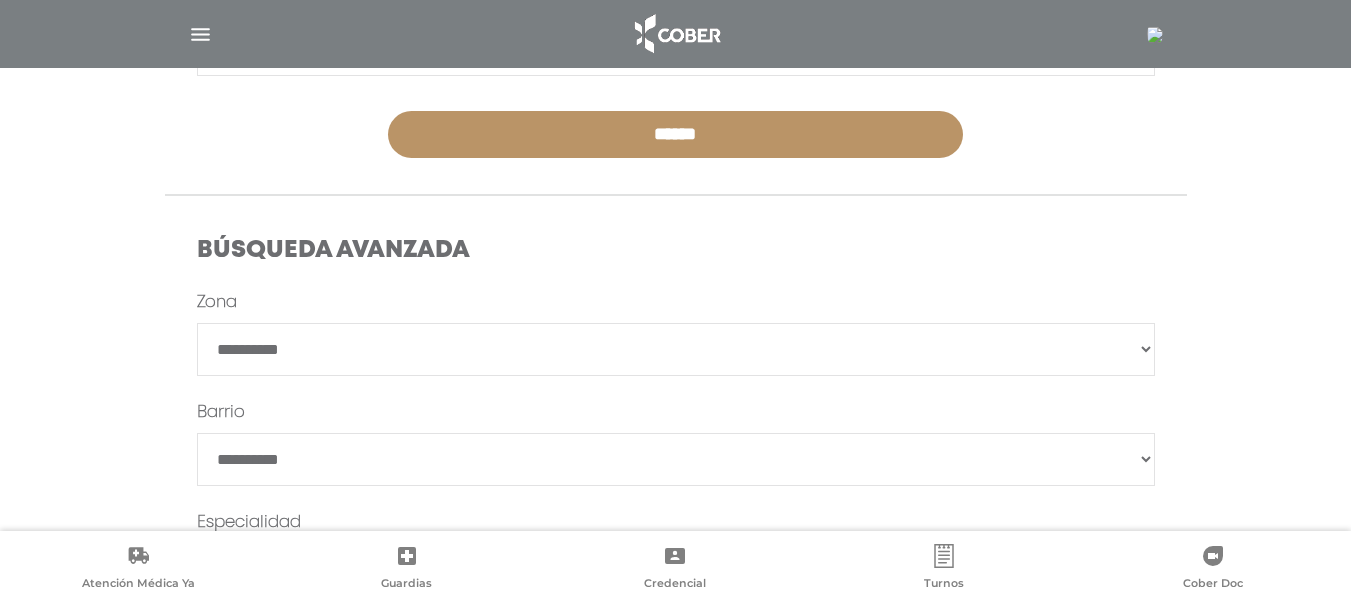 scroll, scrollTop: 458, scrollLeft: 0, axis: vertical 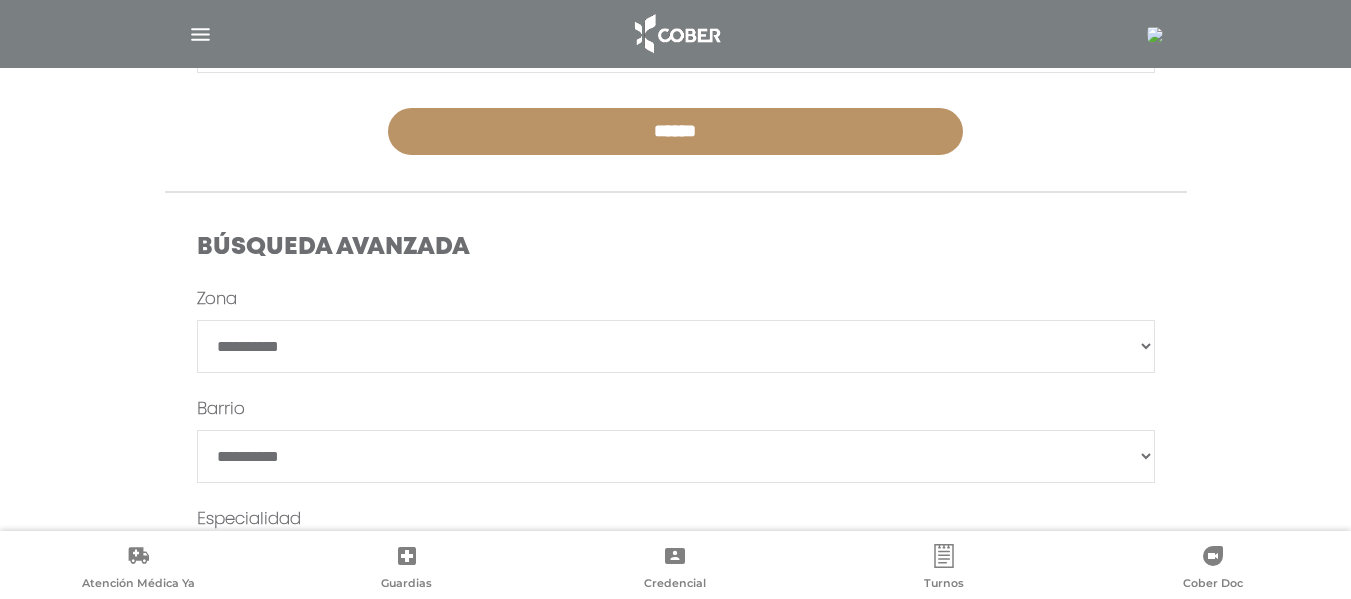 click on "**********" at bounding box center [676, 346] 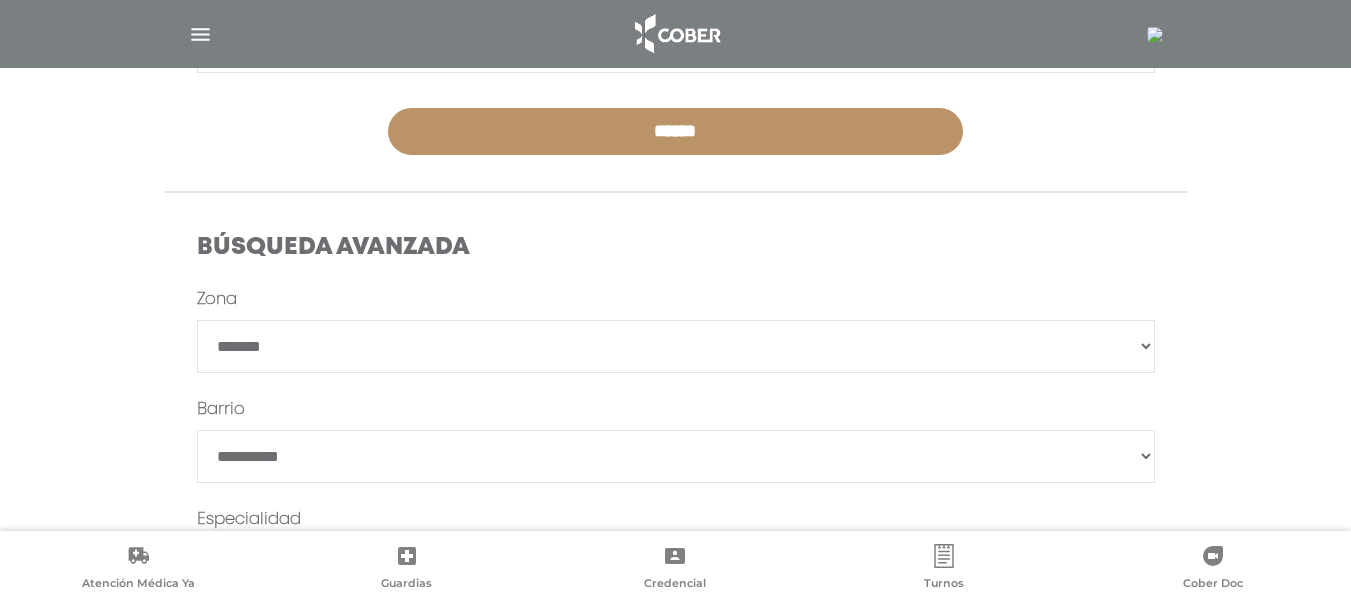 click on "**********" at bounding box center (676, 346) 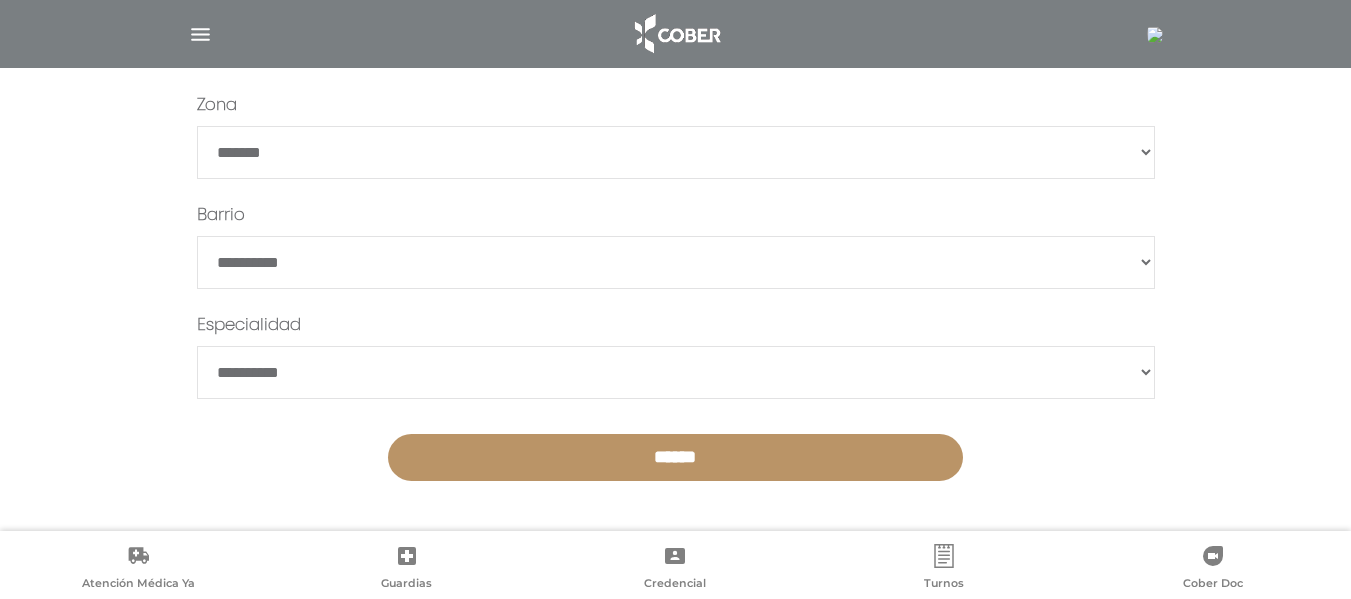 click on "******" at bounding box center (675, 457) 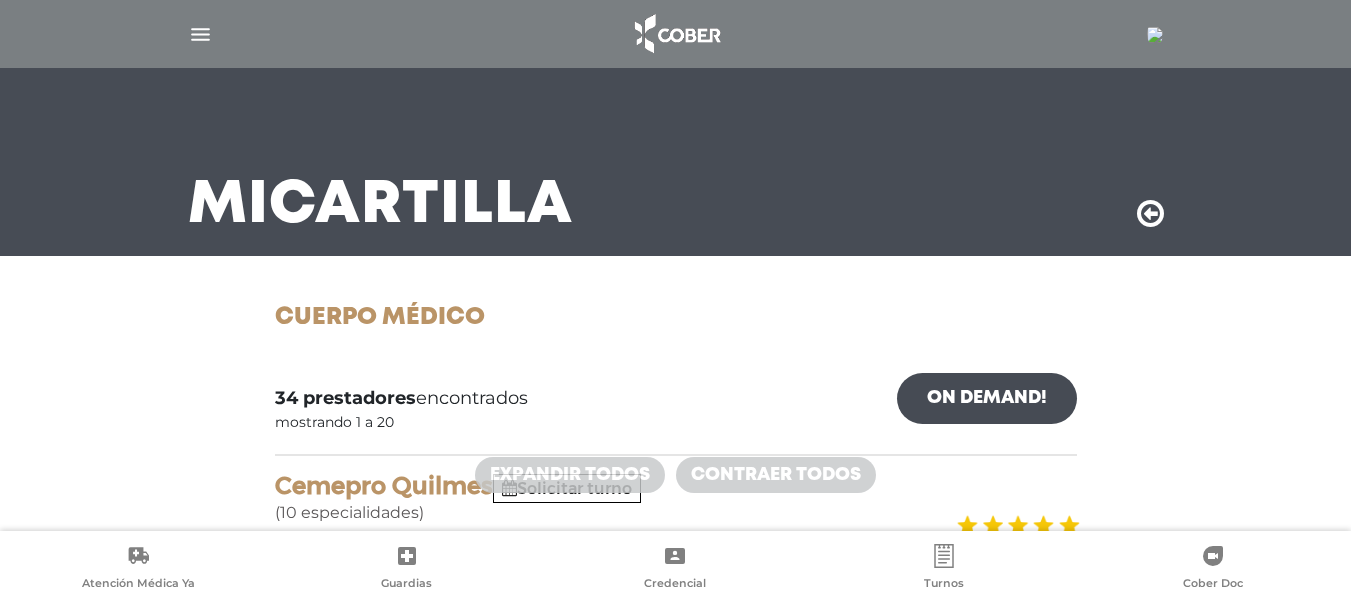 scroll, scrollTop: 0, scrollLeft: 0, axis: both 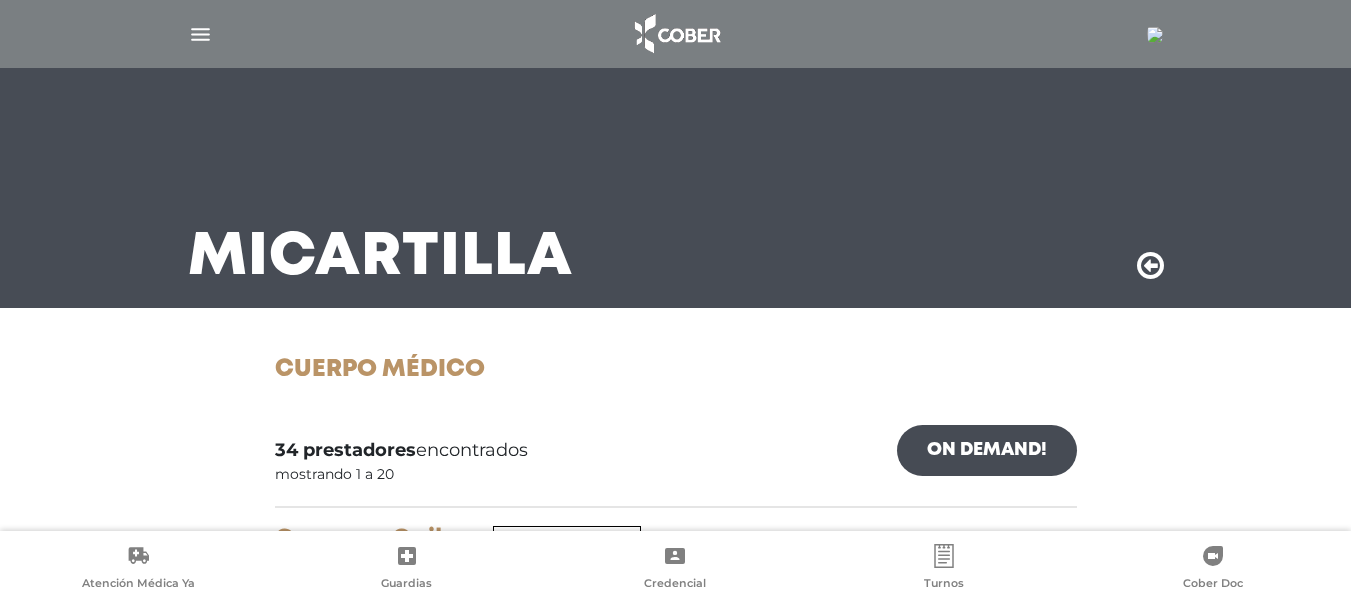 click at bounding box center [1150, 266] 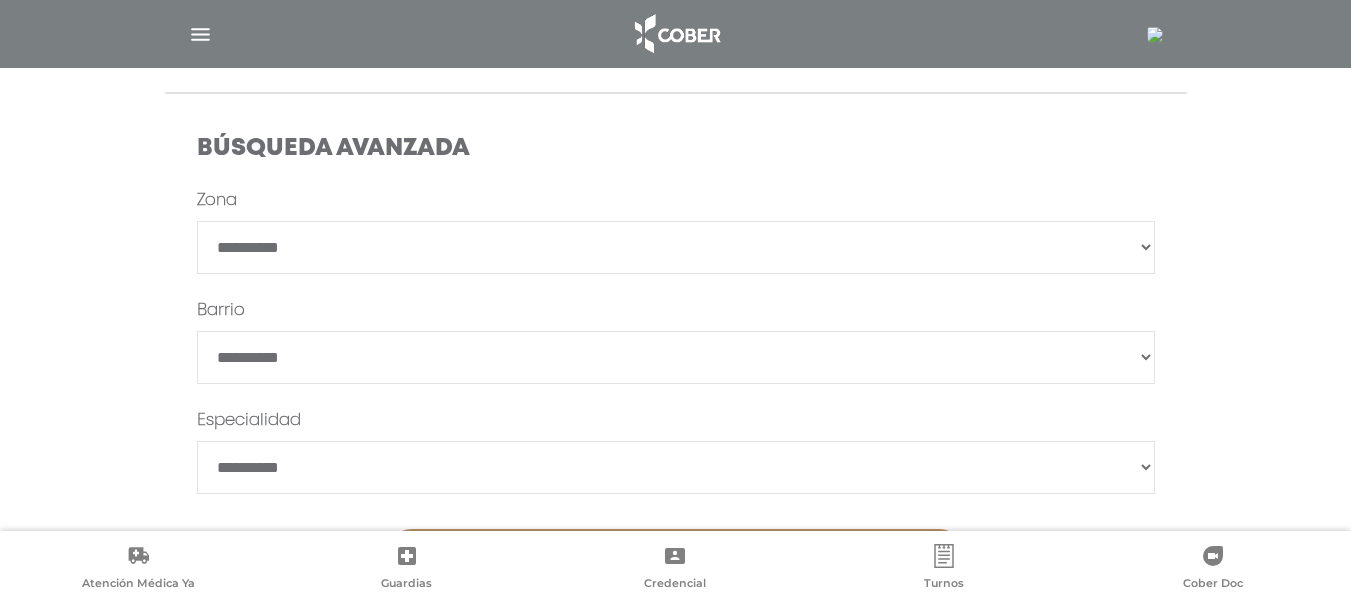 scroll, scrollTop: 558, scrollLeft: 0, axis: vertical 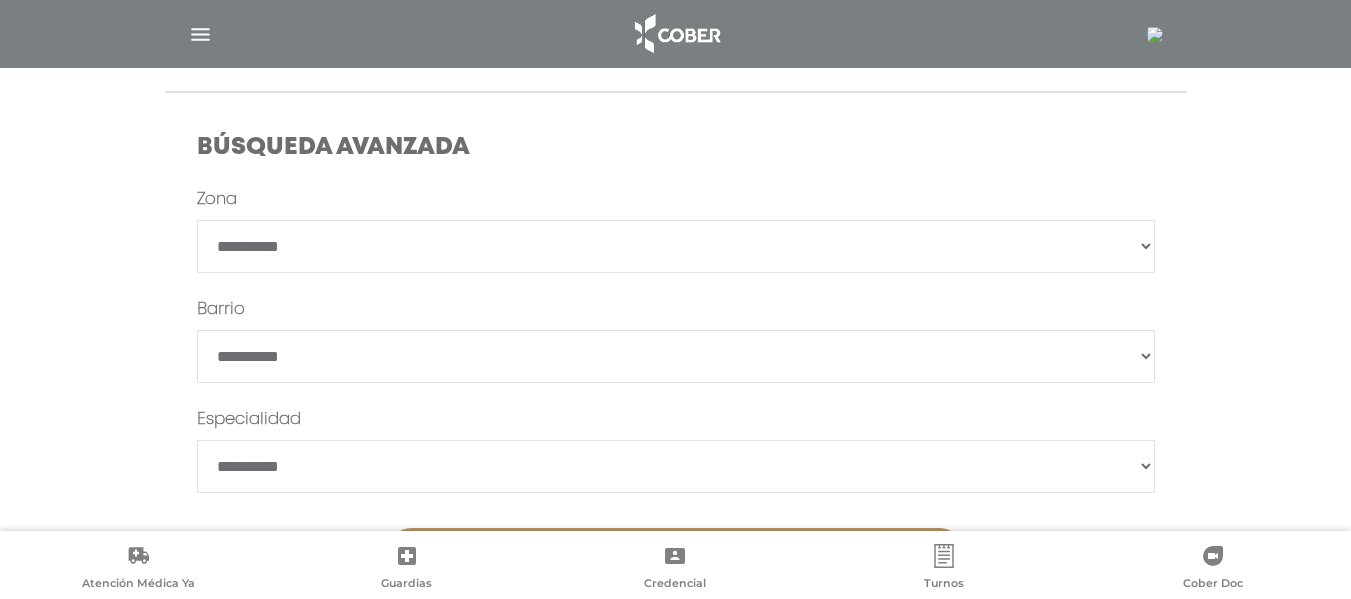 click on "**********" at bounding box center (676, 246) 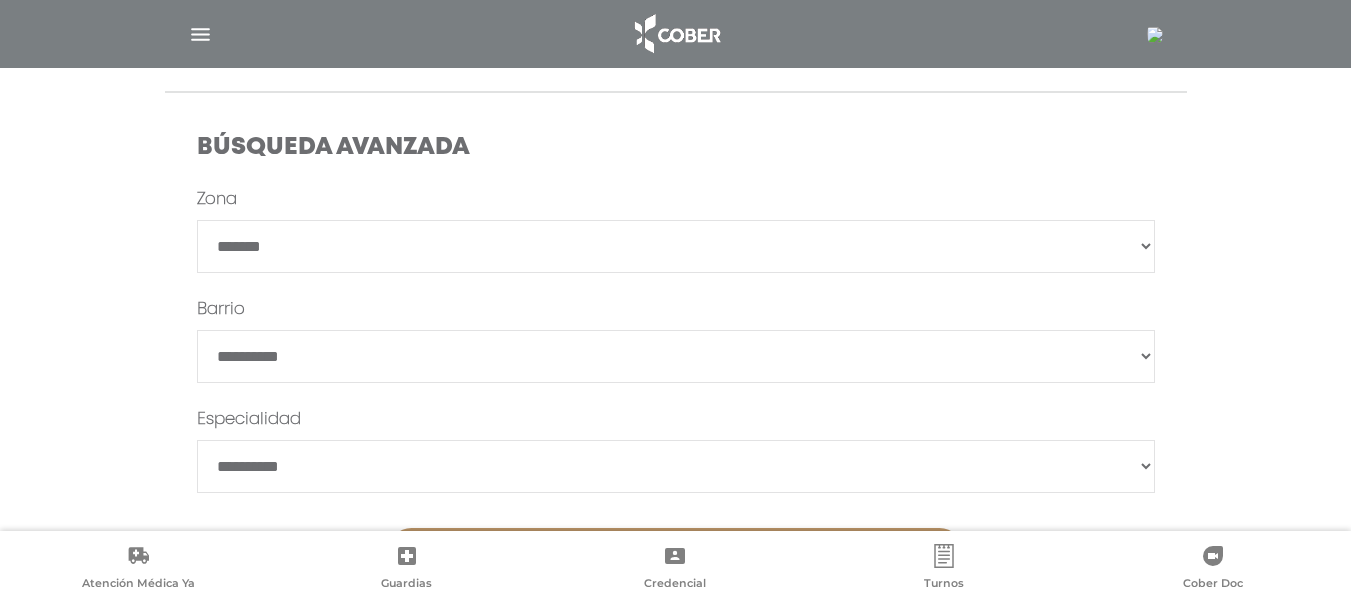 click on "**********" at bounding box center (676, 246) 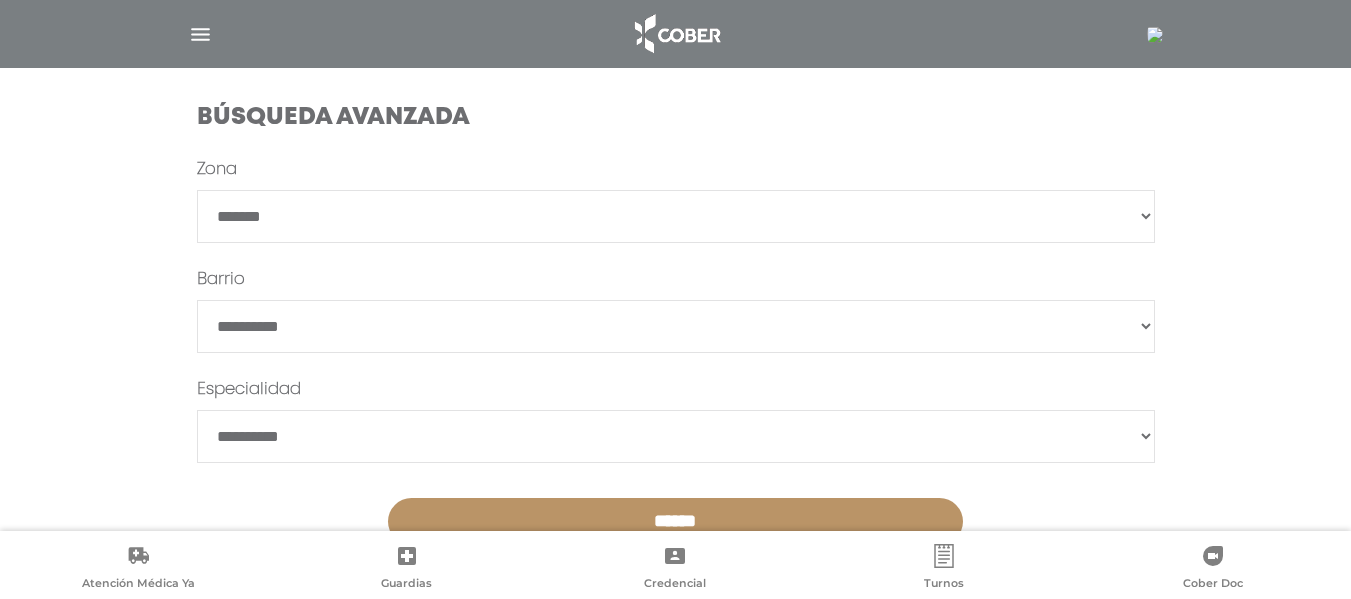 scroll, scrollTop: 601, scrollLeft: 0, axis: vertical 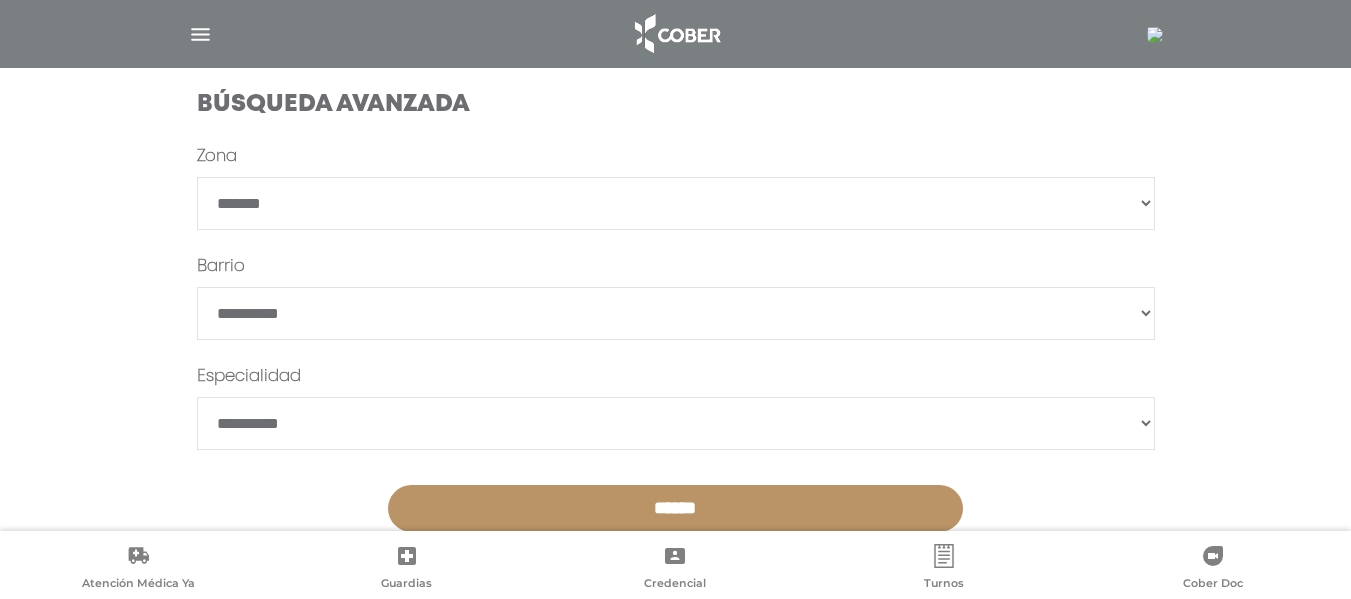 click on "*******" at bounding box center [676, 313] 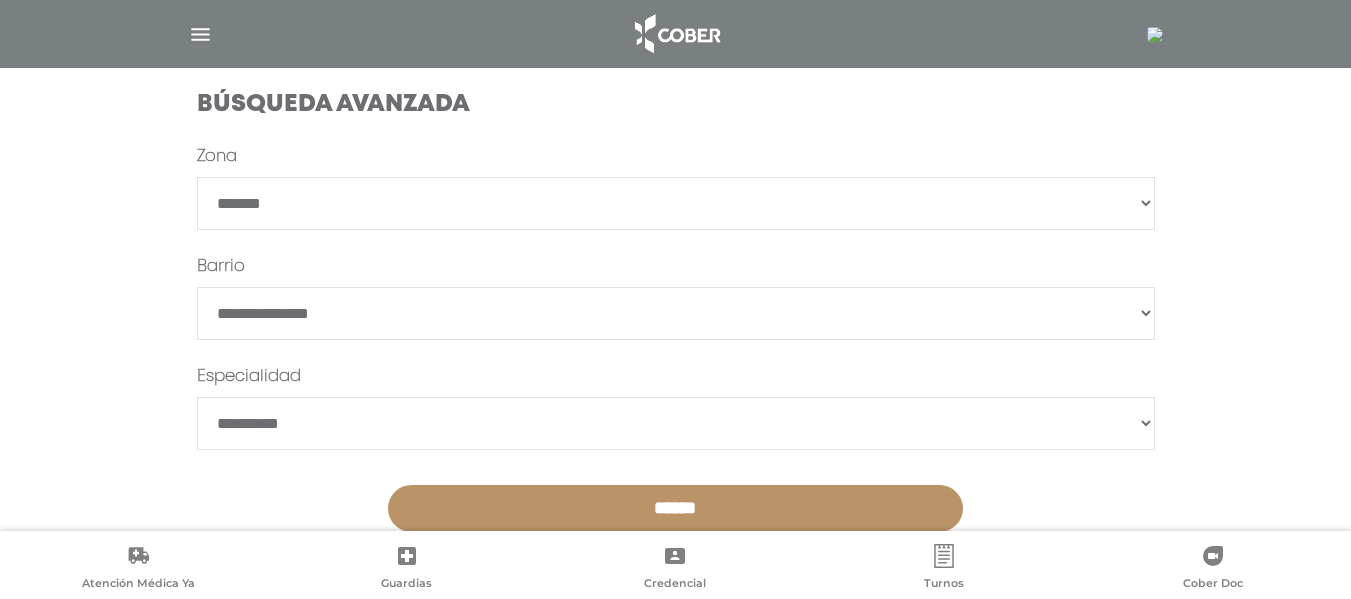 click on "*******" at bounding box center (676, 313) 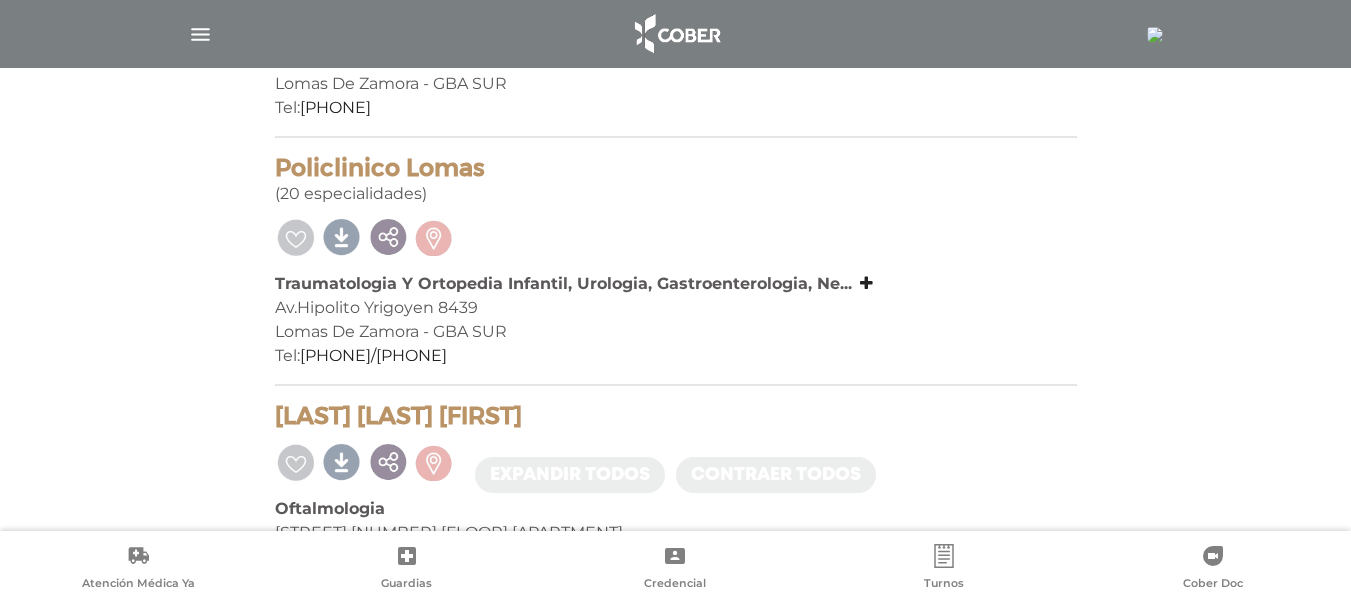 scroll, scrollTop: 618, scrollLeft: 0, axis: vertical 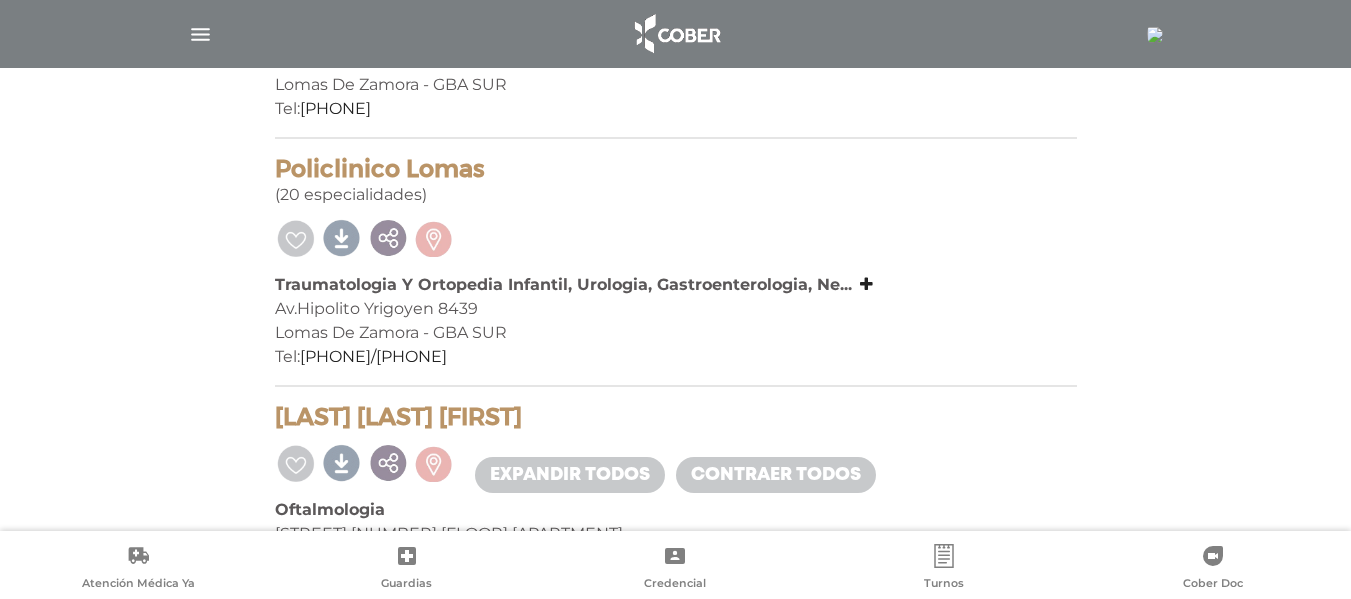 click at bounding box center (1155, 35) 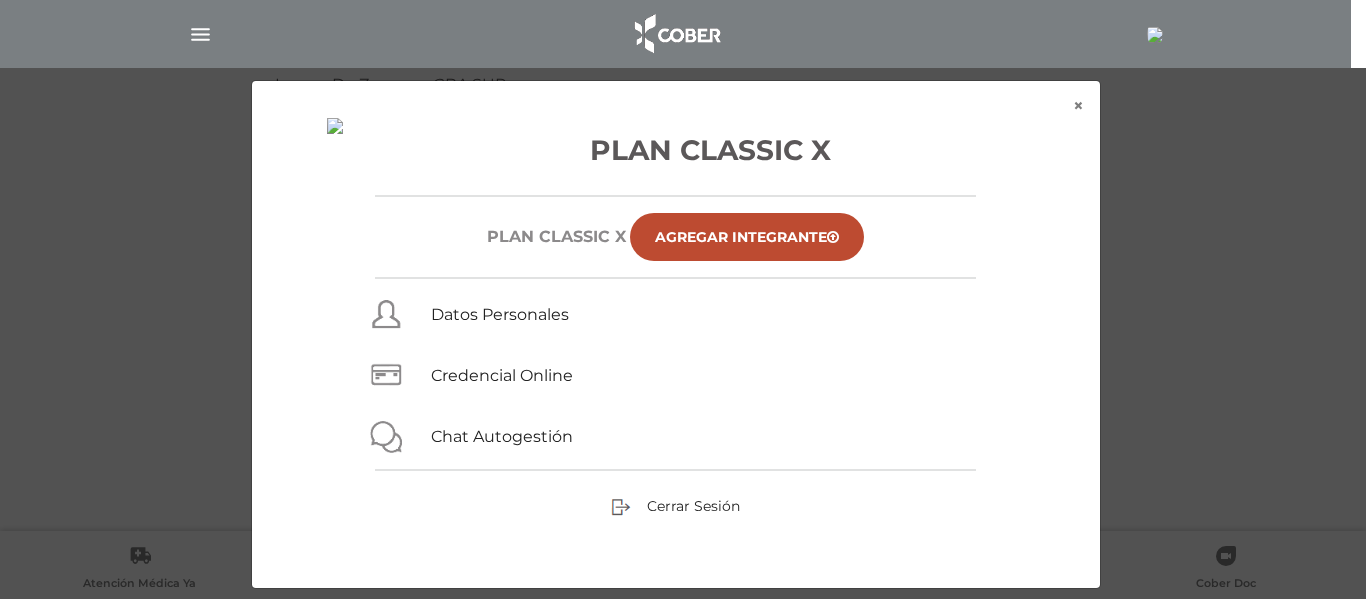 click on "×
×
Plan Classic X
Plan CLASSIC X
Agregar Integrante
Datos Personales
Credencial Online
Chat Autogestión
Cerrar Sesión" at bounding box center (683, 334) 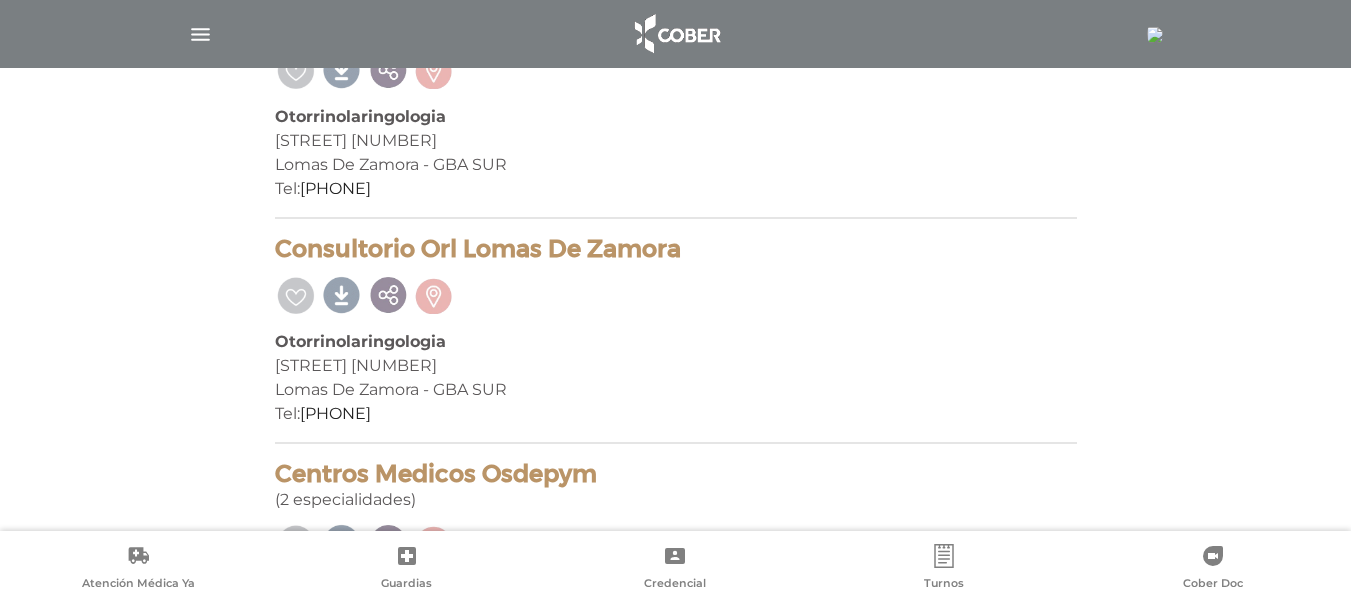 scroll, scrollTop: 1662, scrollLeft: 0, axis: vertical 